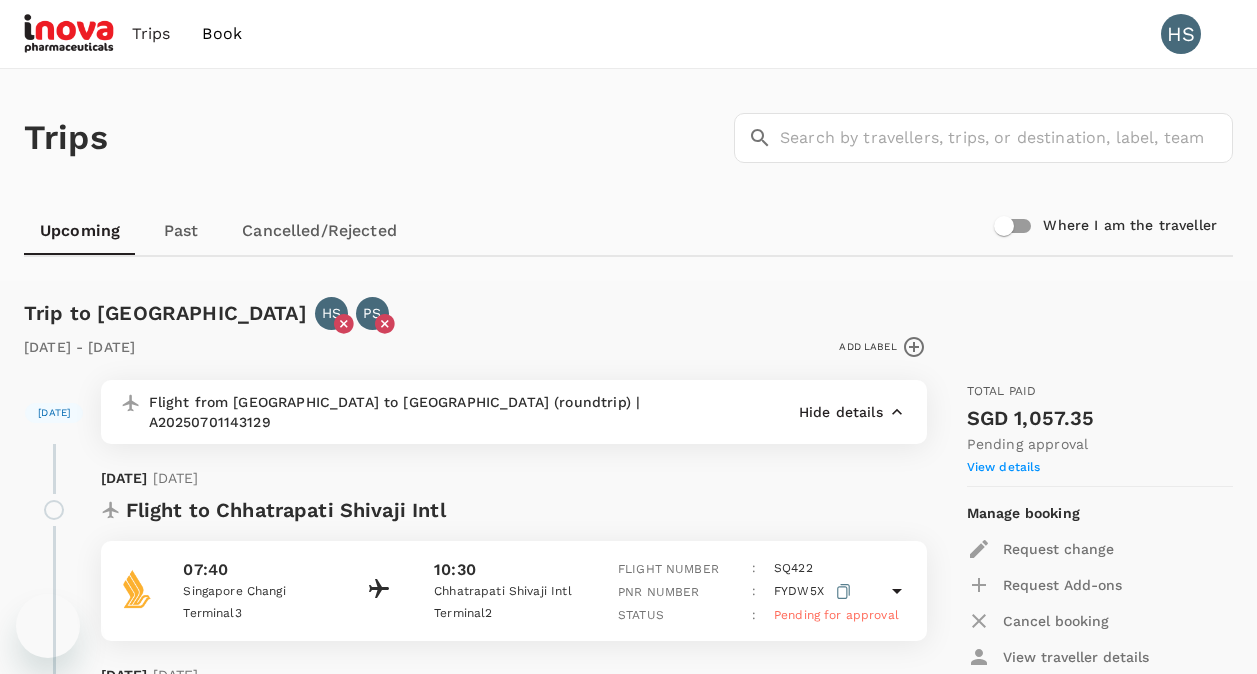 scroll, scrollTop: 1653, scrollLeft: 0, axis: vertical 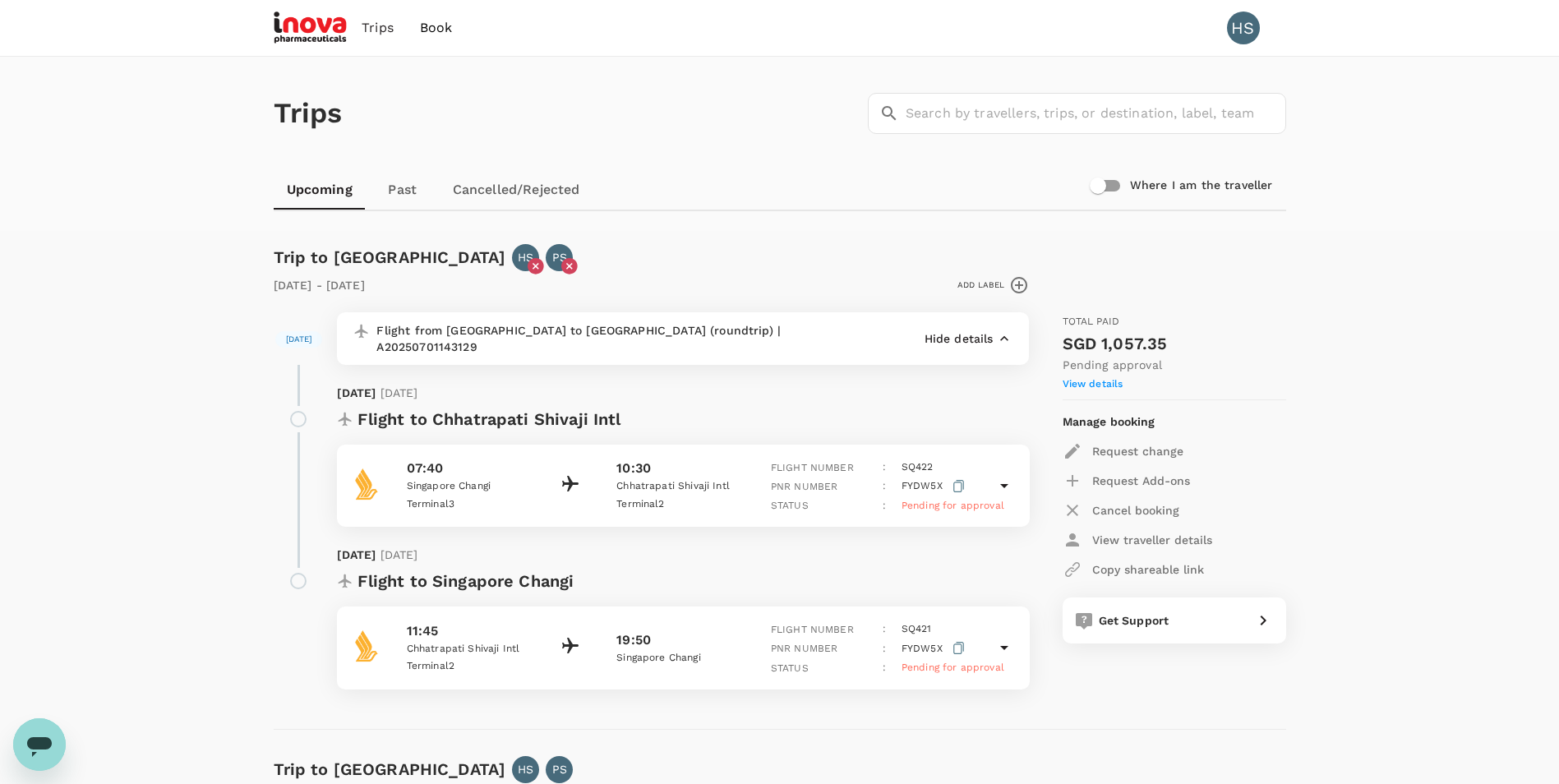 click on "Book" at bounding box center (436, 28) 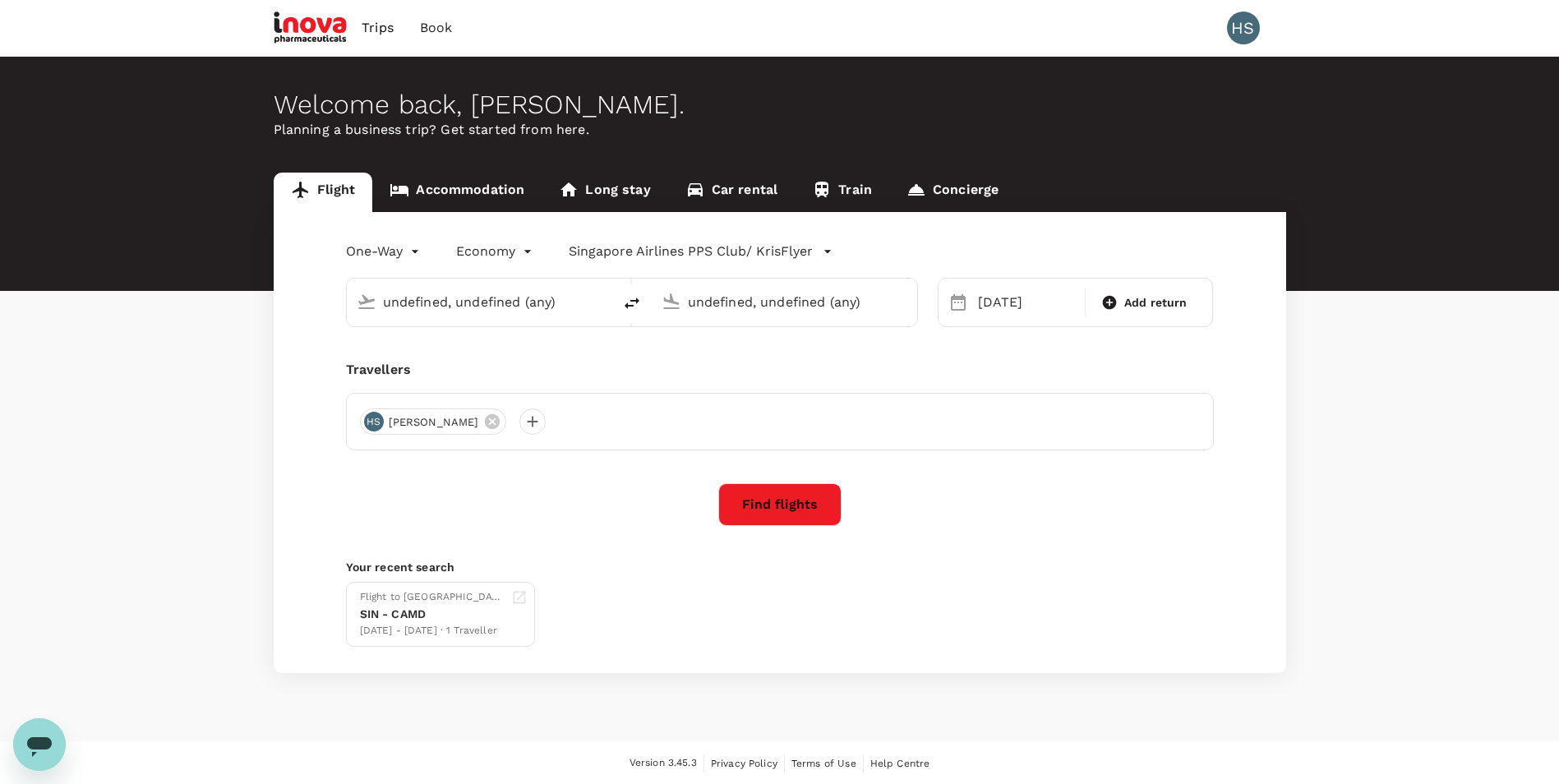 type on "Singapore Changi (SIN)" 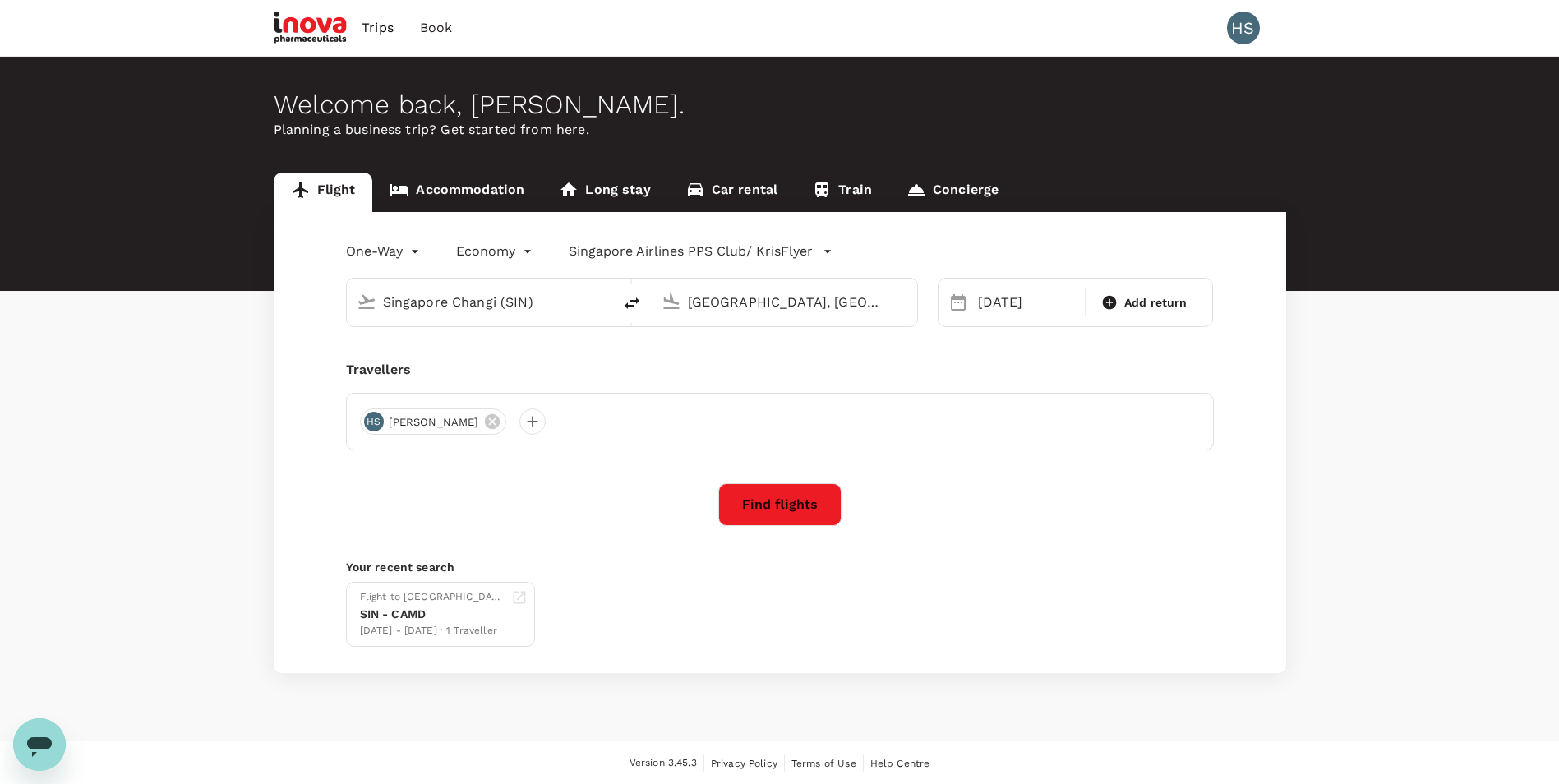 type 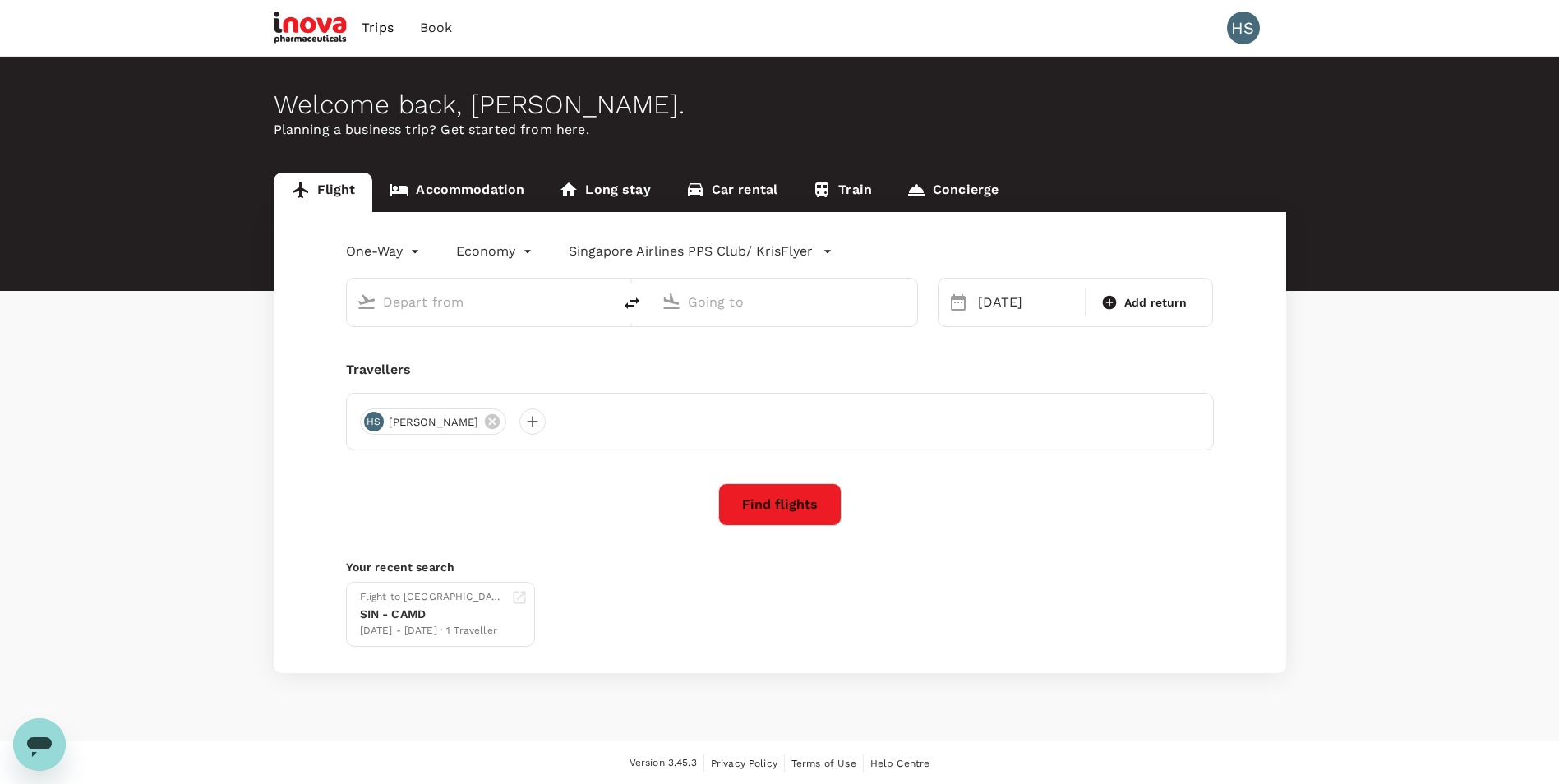 type on "Singapore Changi (SIN)" 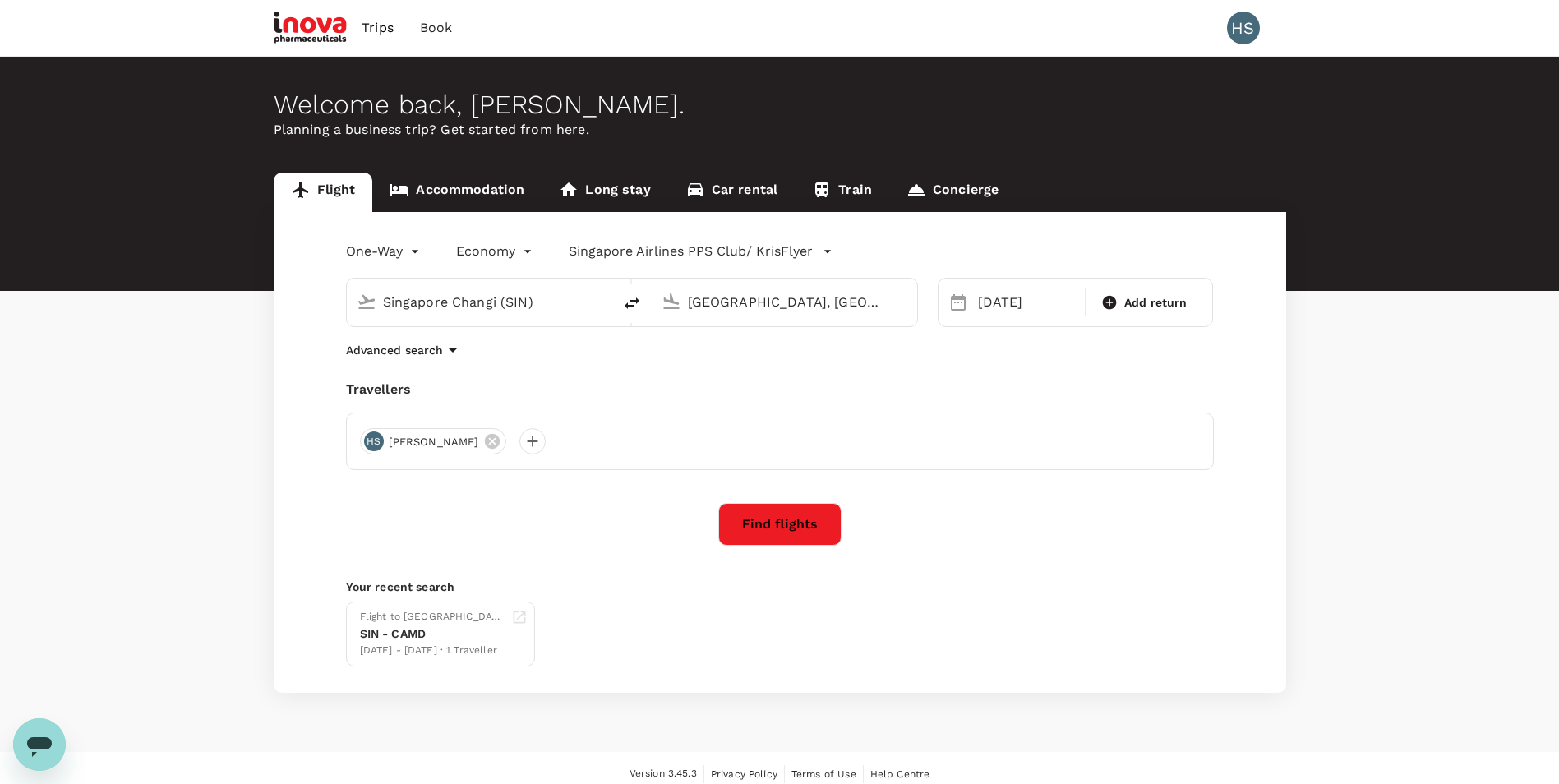 type 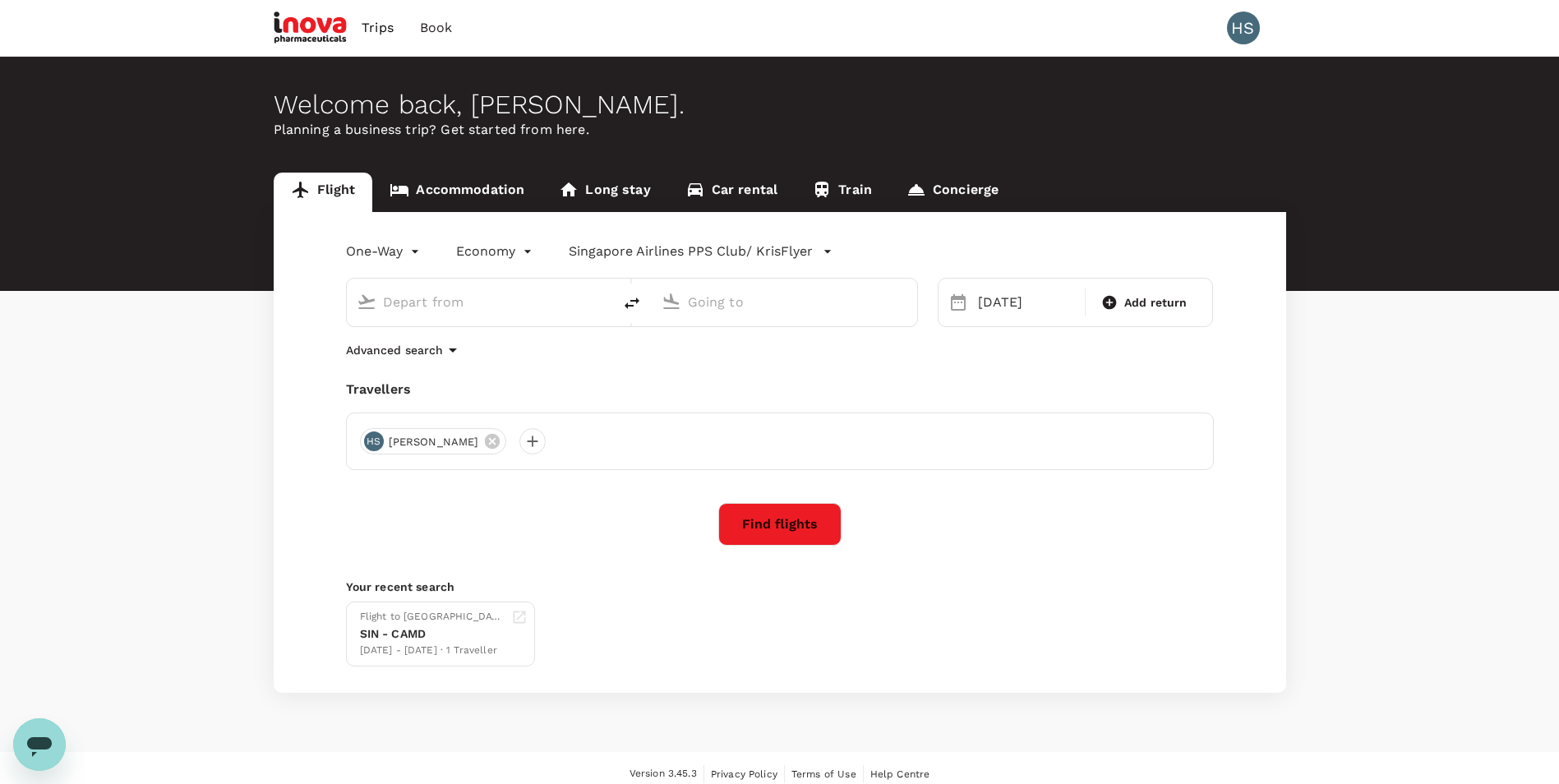 type on "Singapore Changi (SIN)" 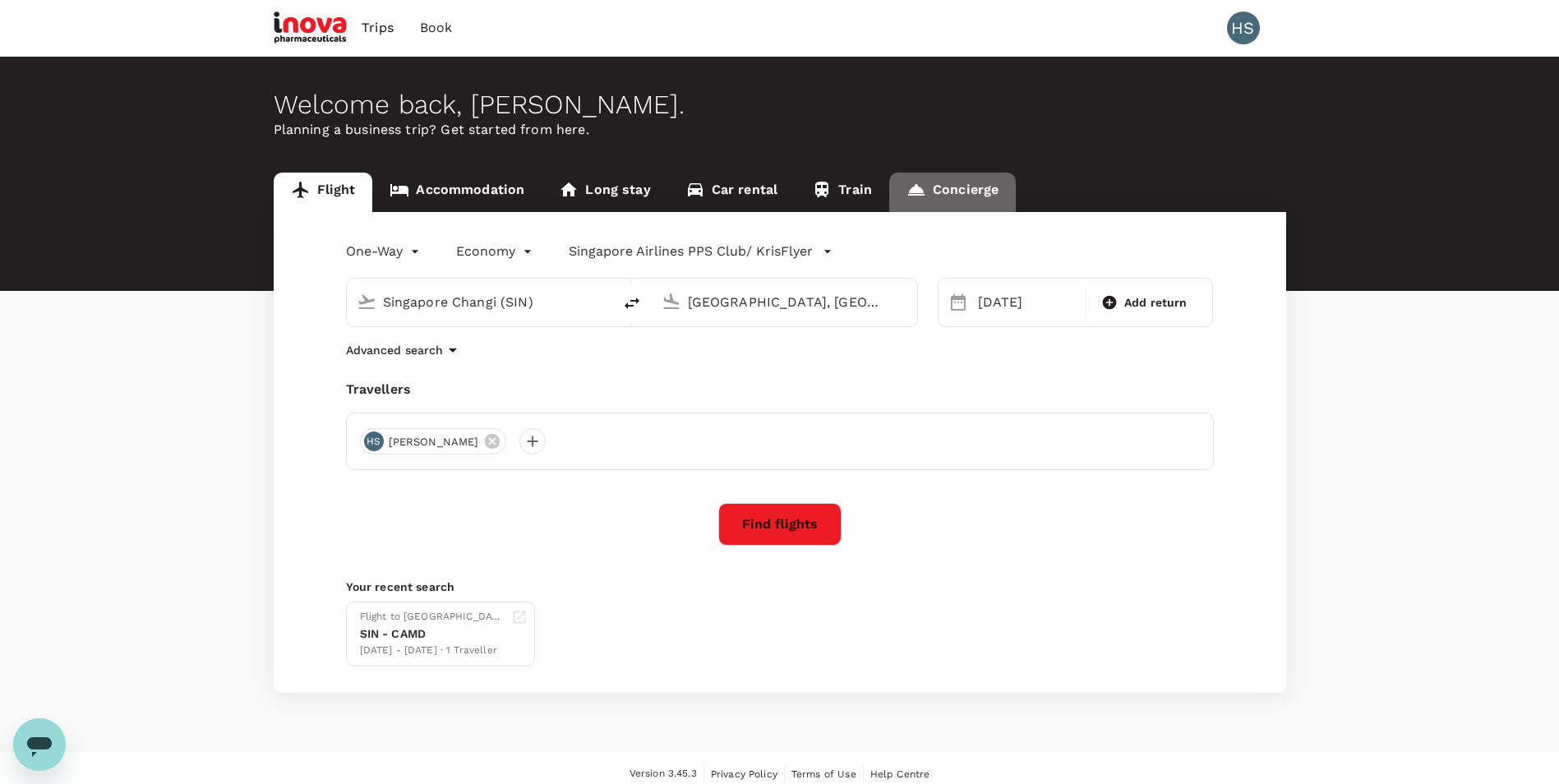 click on "Concierge" at bounding box center (952, 192) 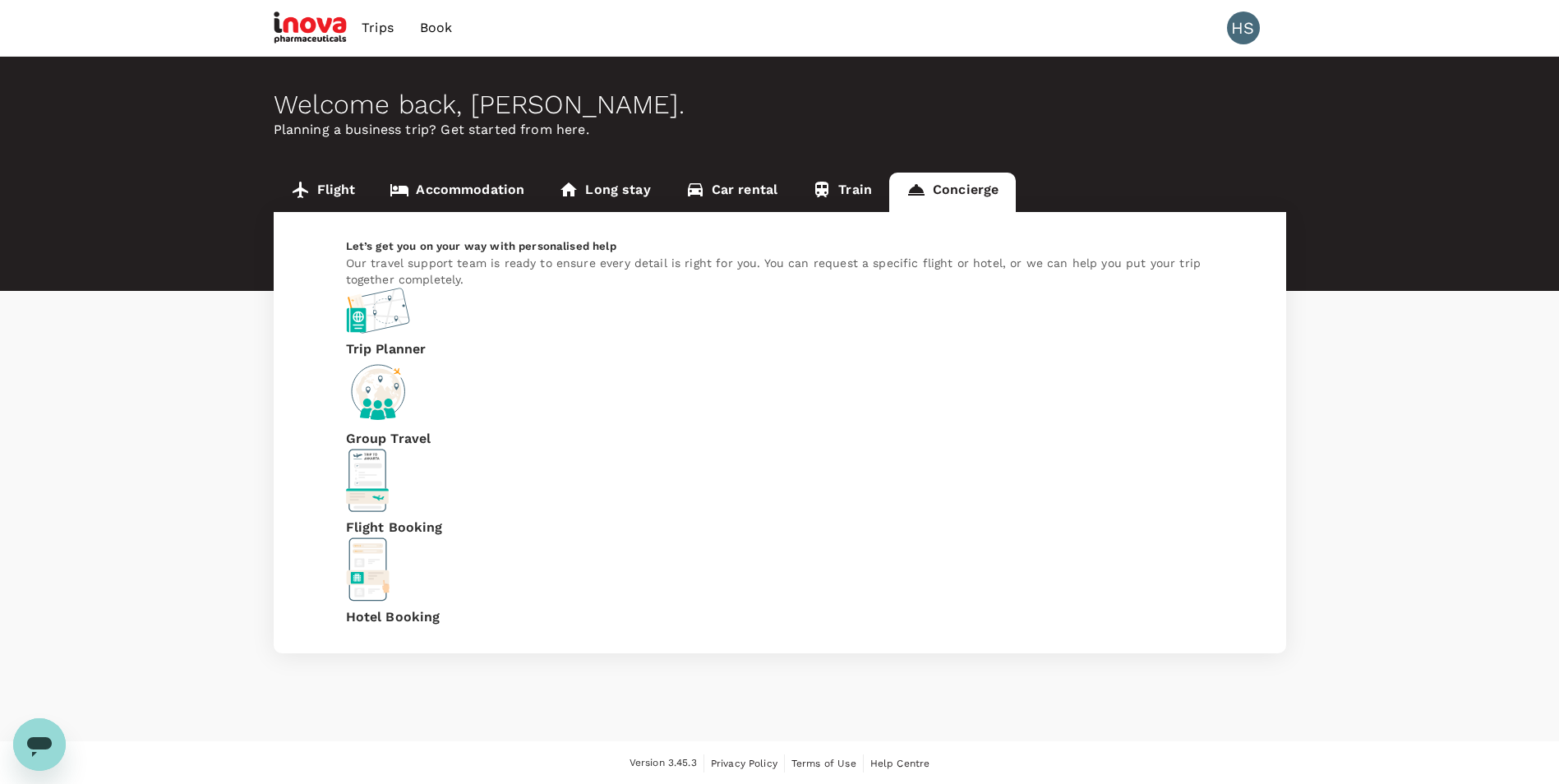 scroll, scrollTop: 2, scrollLeft: 0, axis: vertical 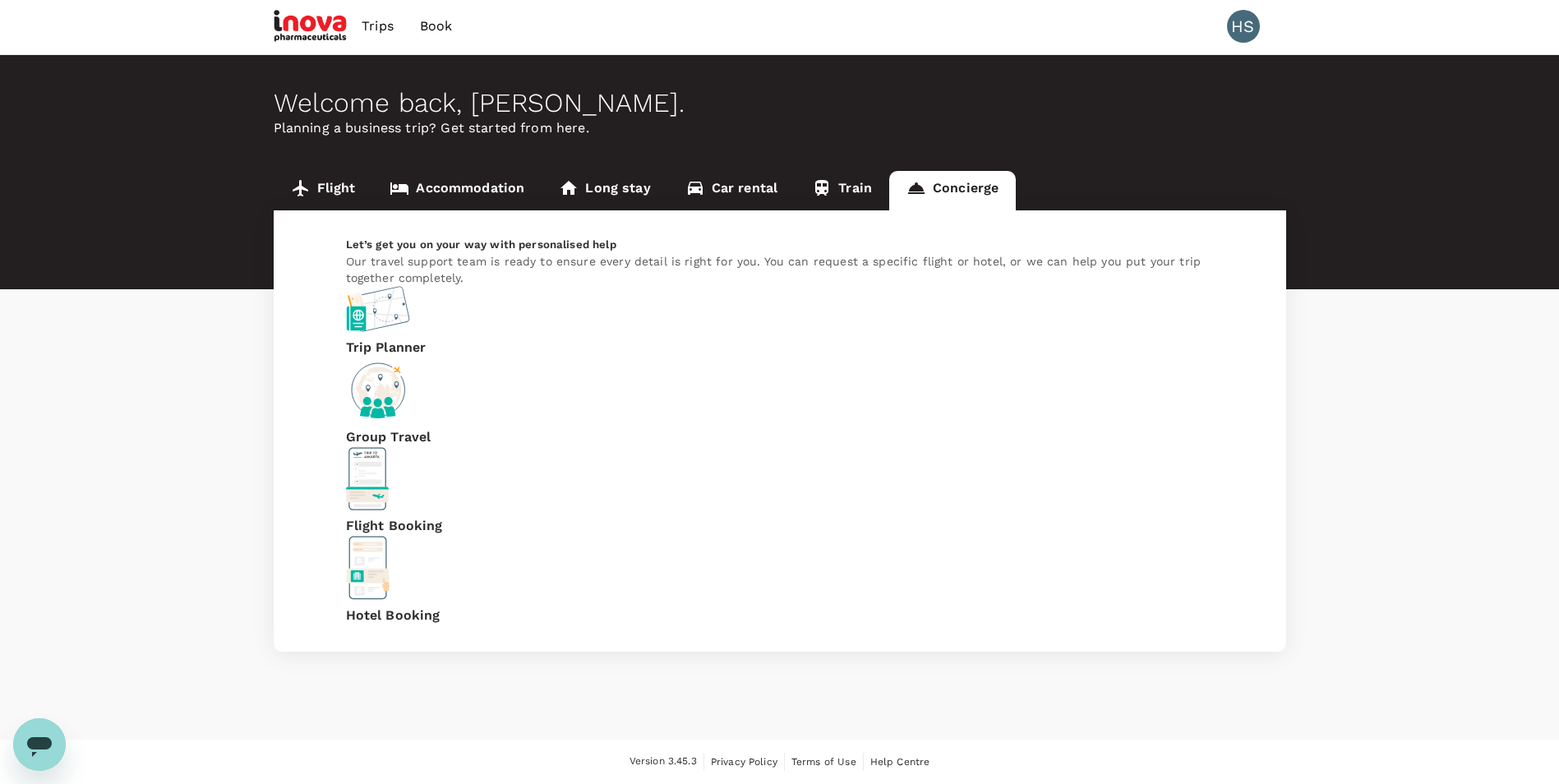 click on "Trip Planner" at bounding box center (386, 348) 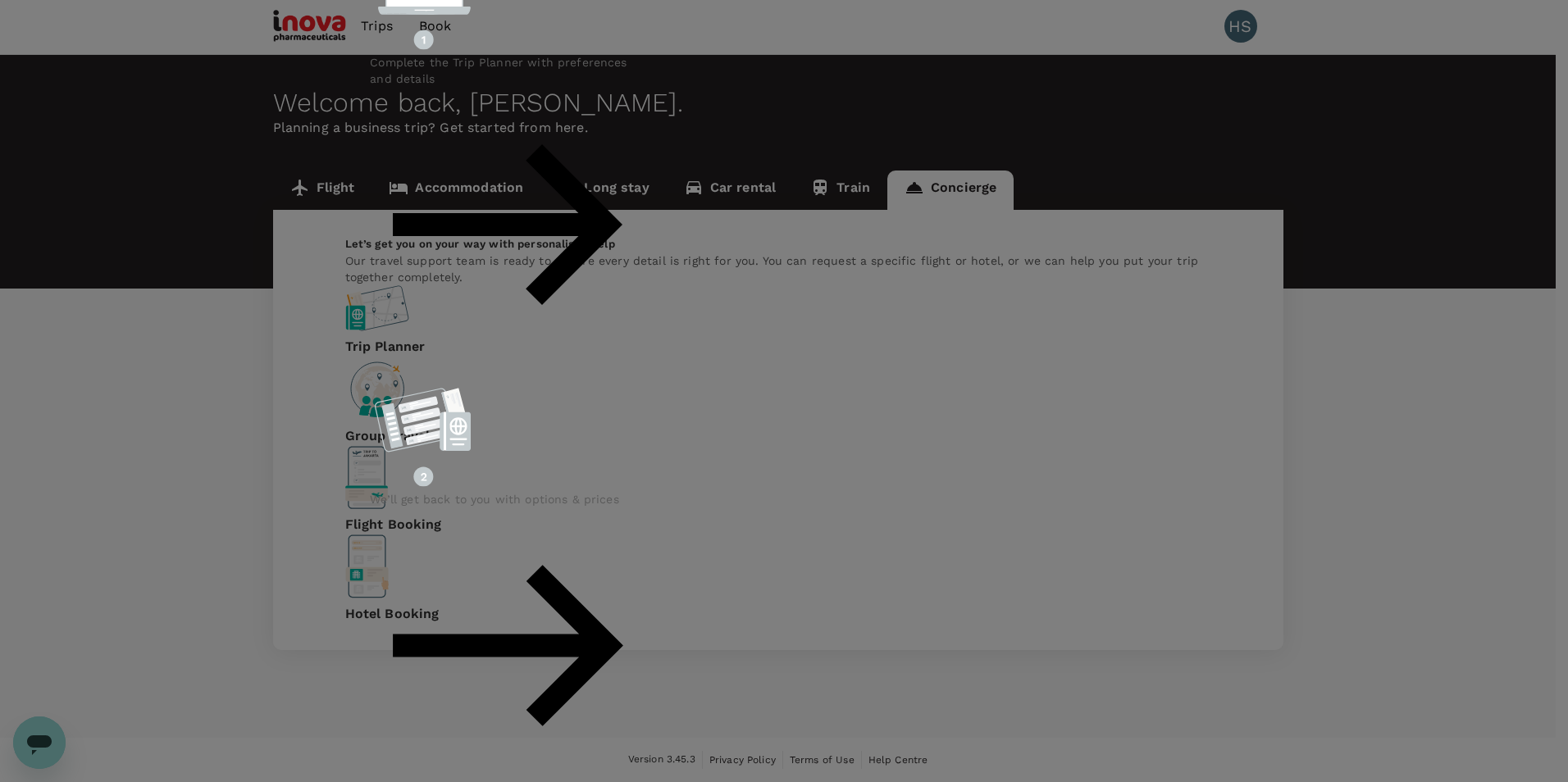 click at bounding box center [409, -134] 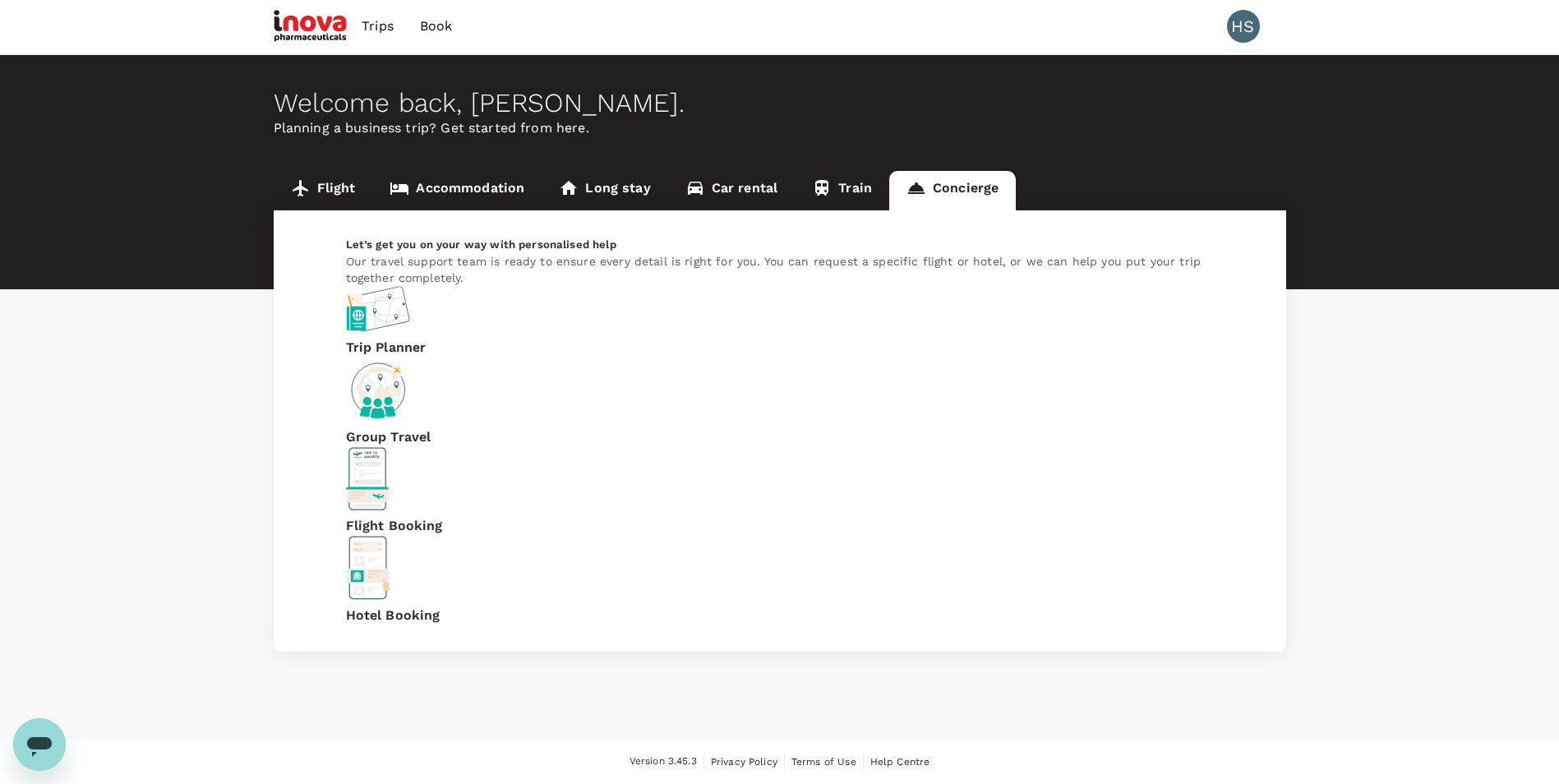 click on "Welcome back , [PERSON_NAME] . Planning a business trip? Get started from here. Flight Accommodation Long stay Car rental Train Concierge  Let’s get you on your way with personalised help Our travel support team is ready to ensure every detail is right for you. You can request a specific flight or hotel, or we can help you put your trip together completely. Trip Planner Group Travel Flight Booking Hotel Booking" at bounding box center (779, 397) 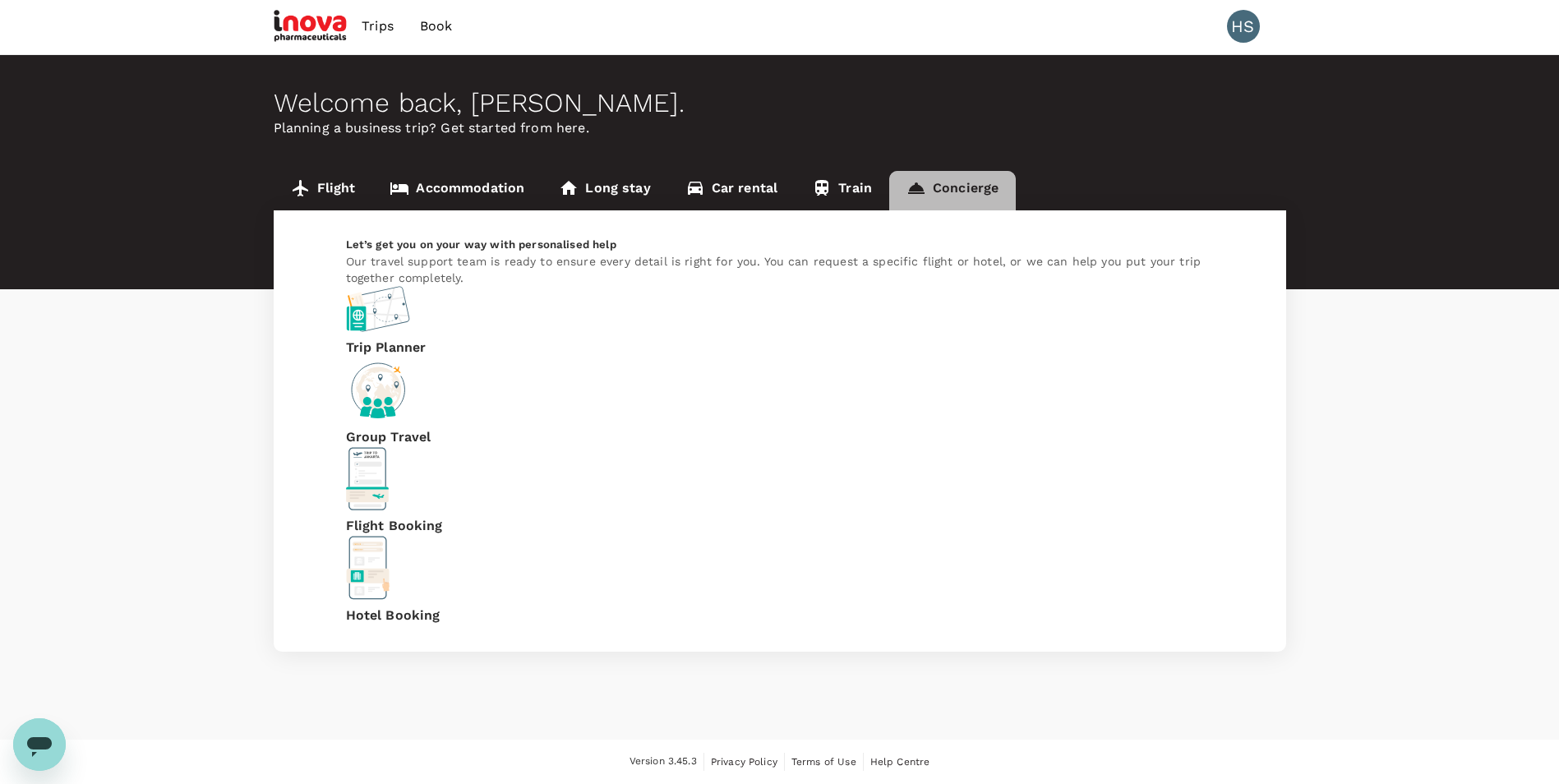 click 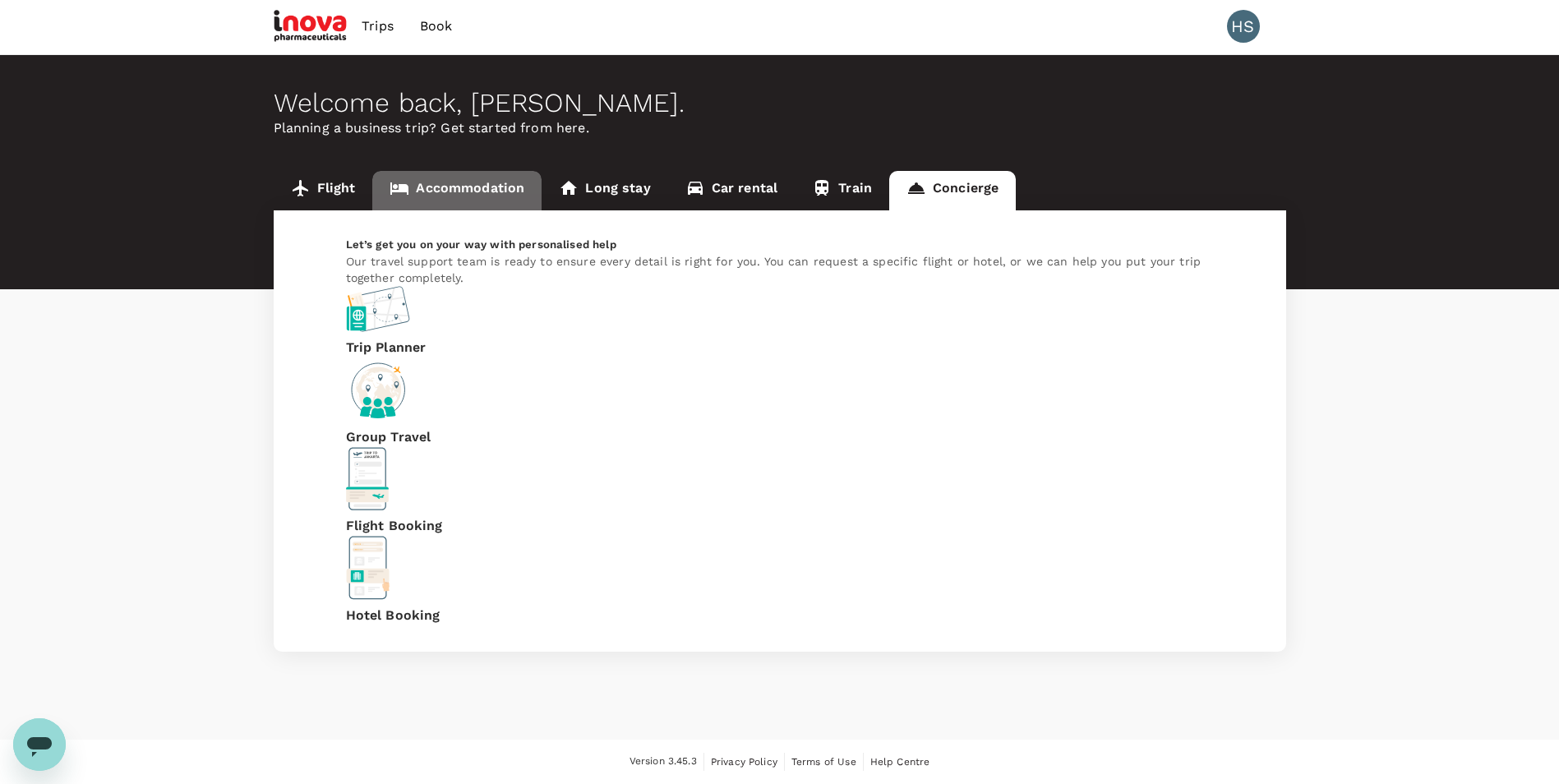 click 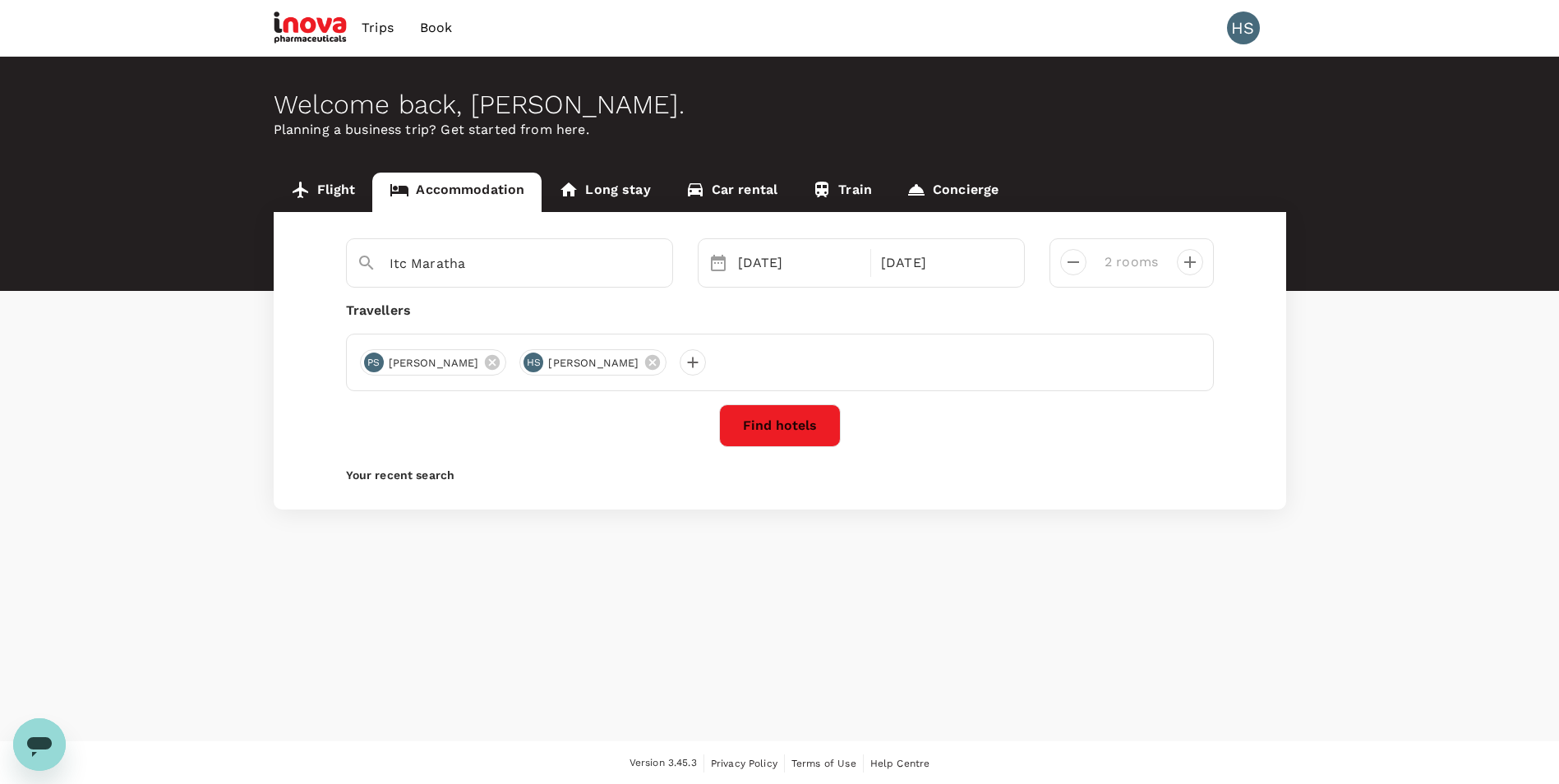click on "Car rental" at bounding box center (731, 192) 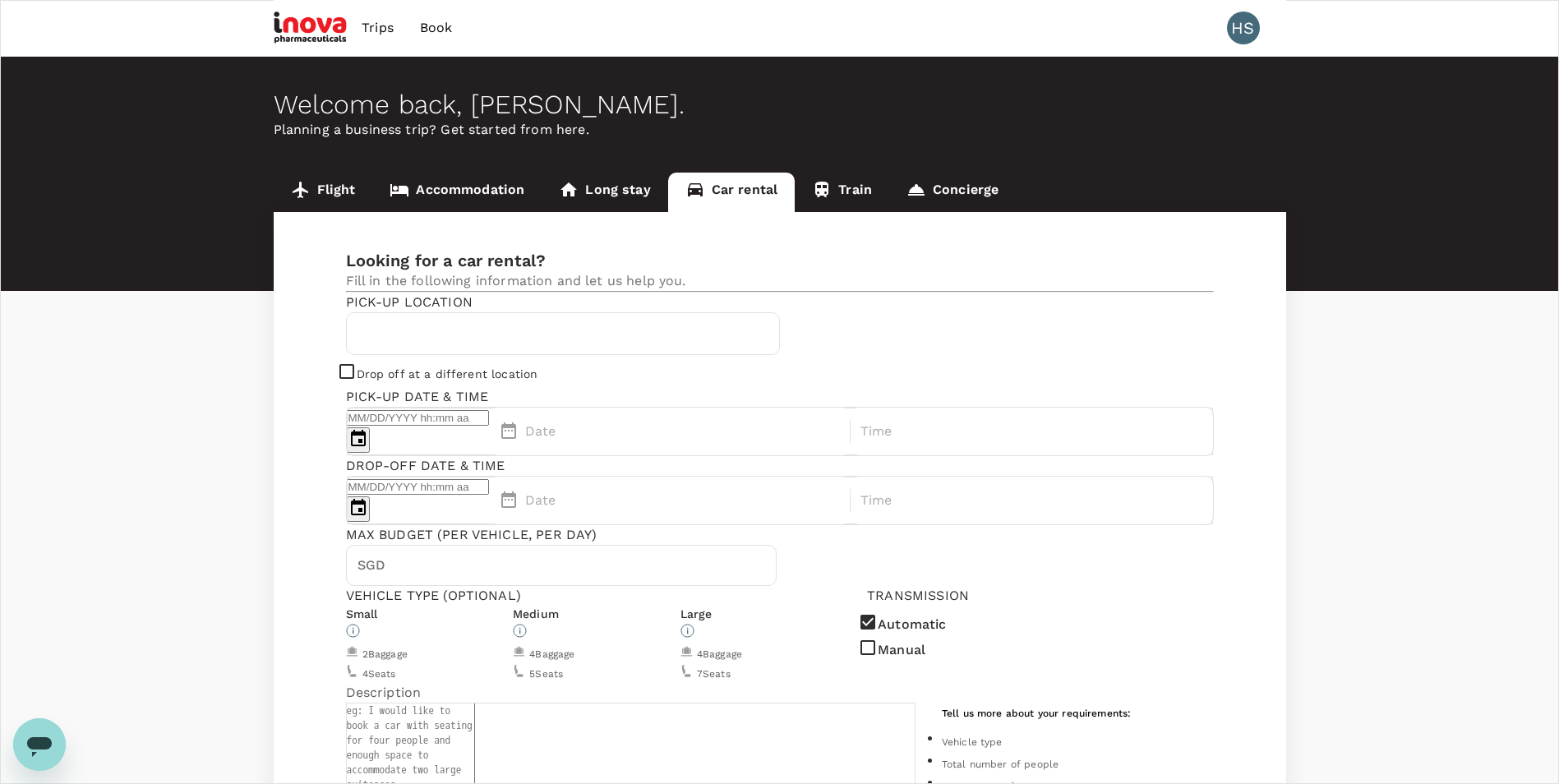 type on "Concierge booking - car-rental" 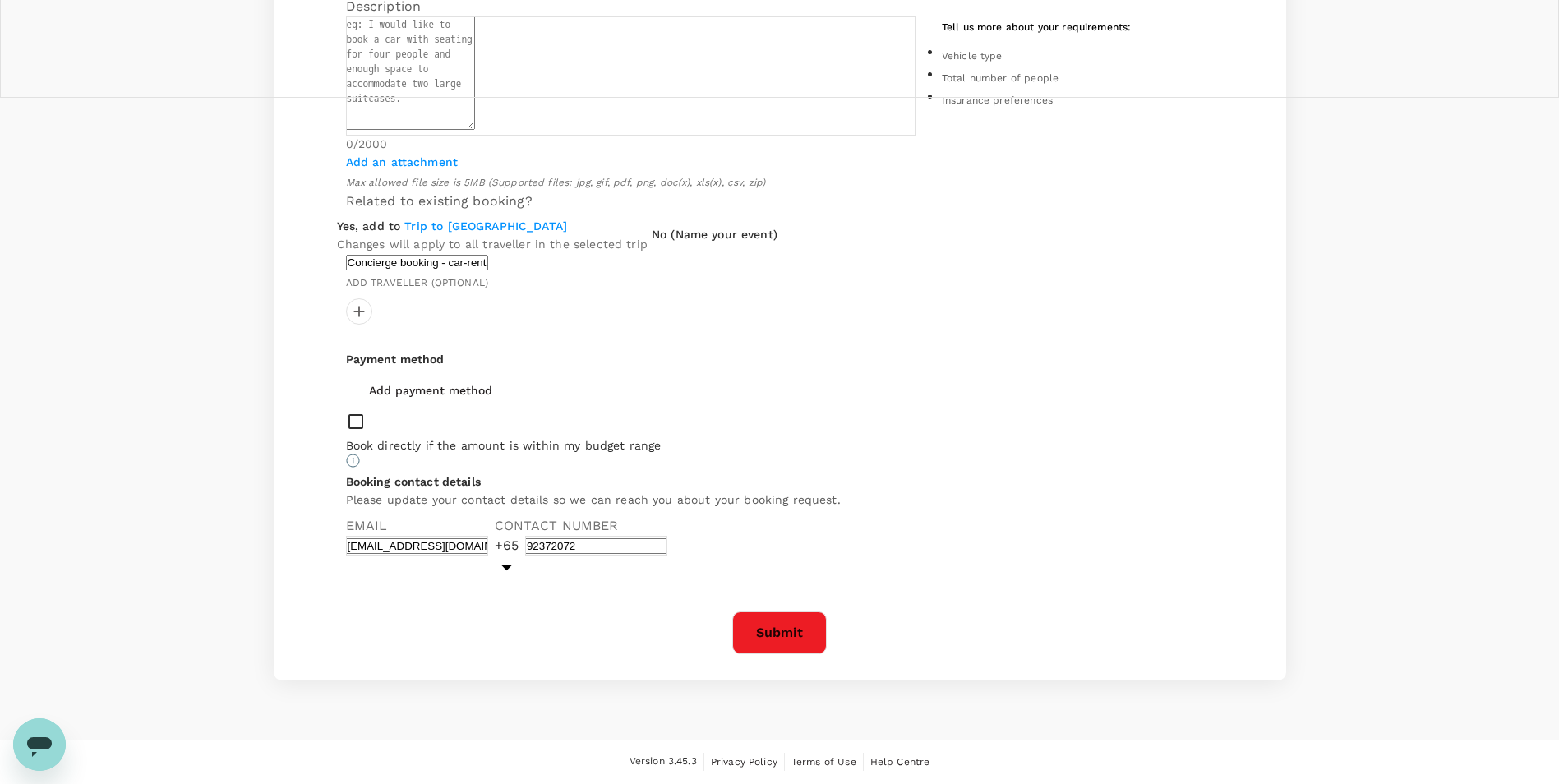 scroll, scrollTop: 0, scrollLeft: 0, axis: both 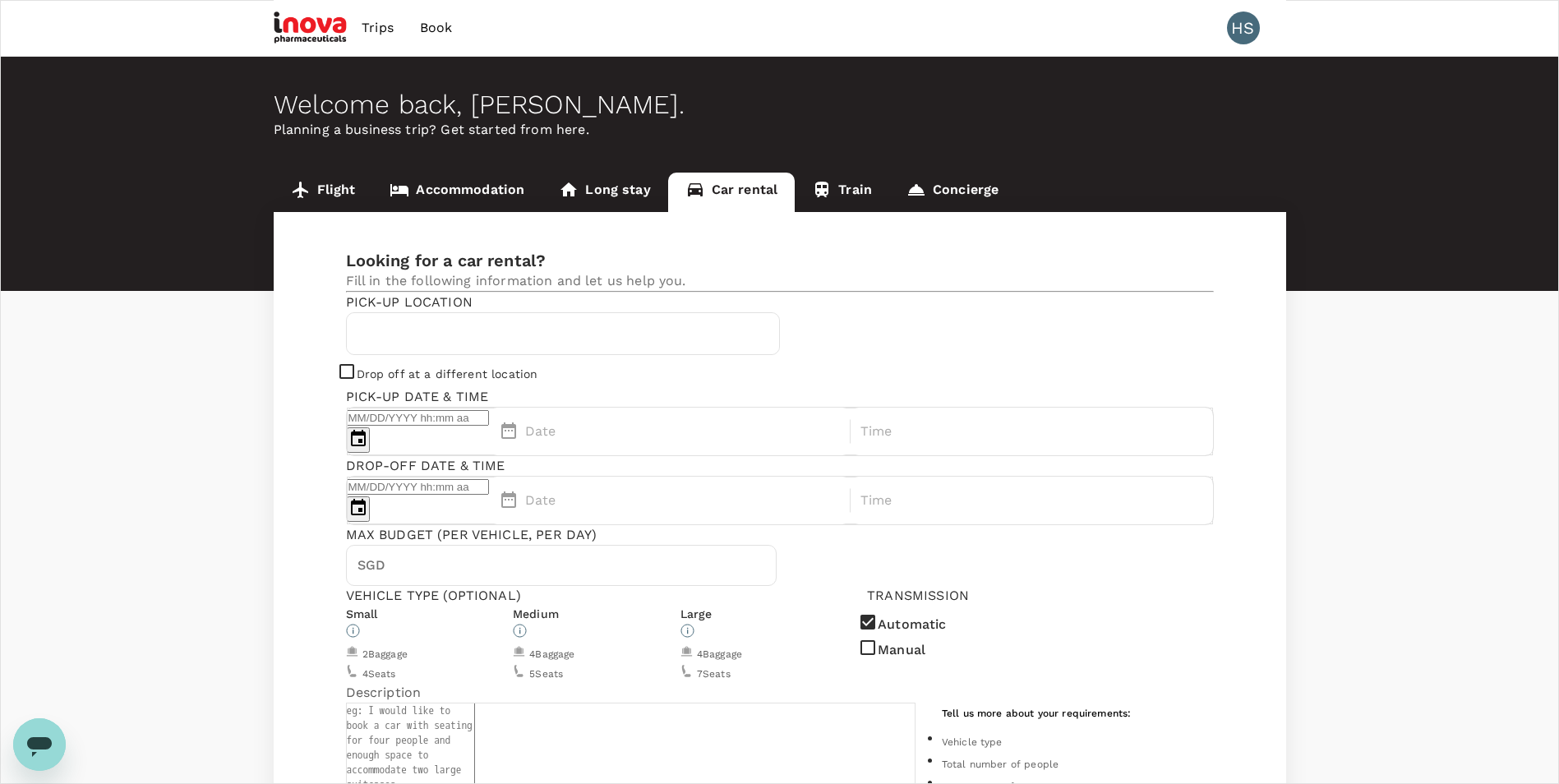 click on "Train" at bounding box center (842, 192) 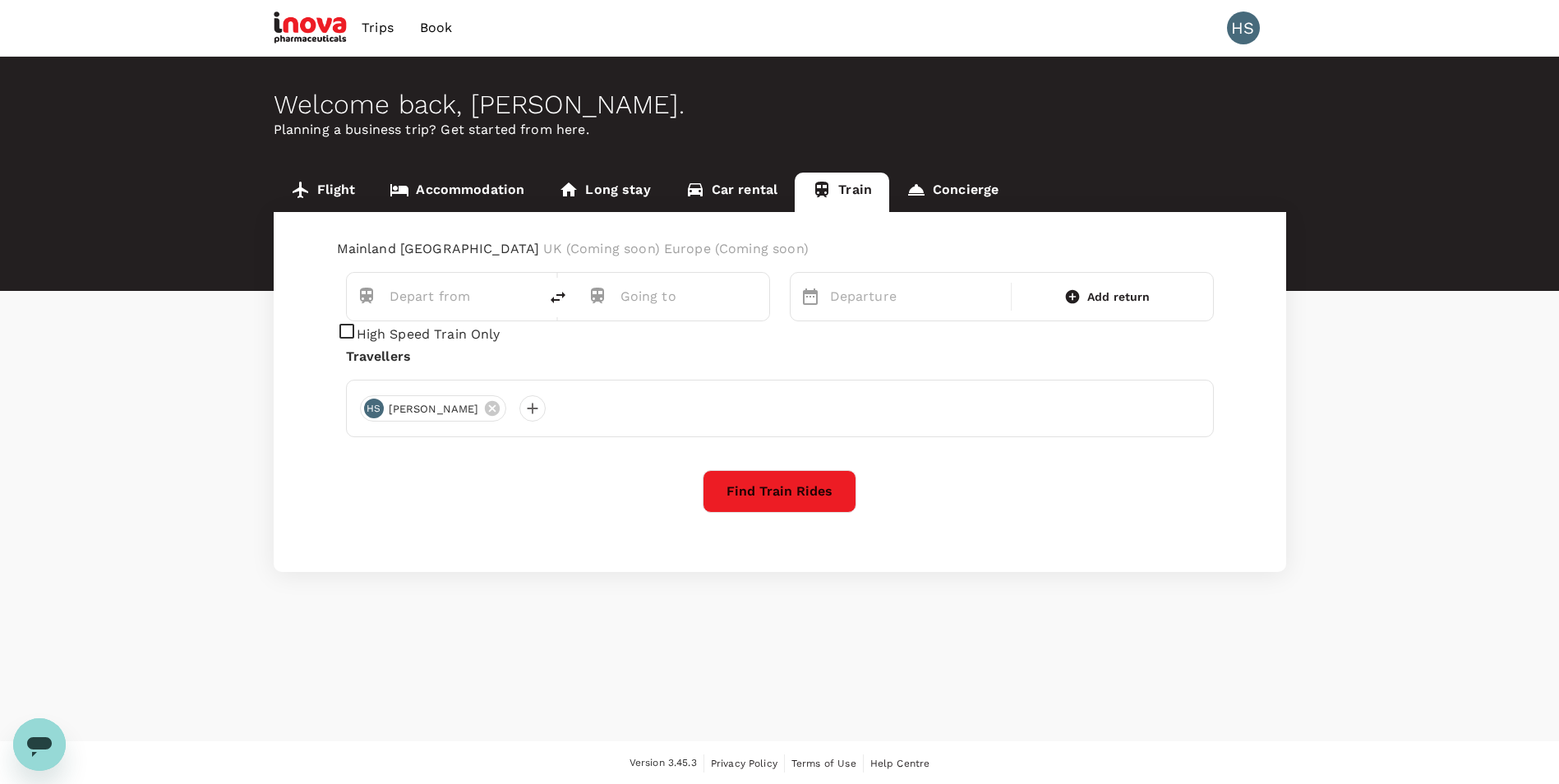 click on "Concierge" at bounding box center (952, 192) 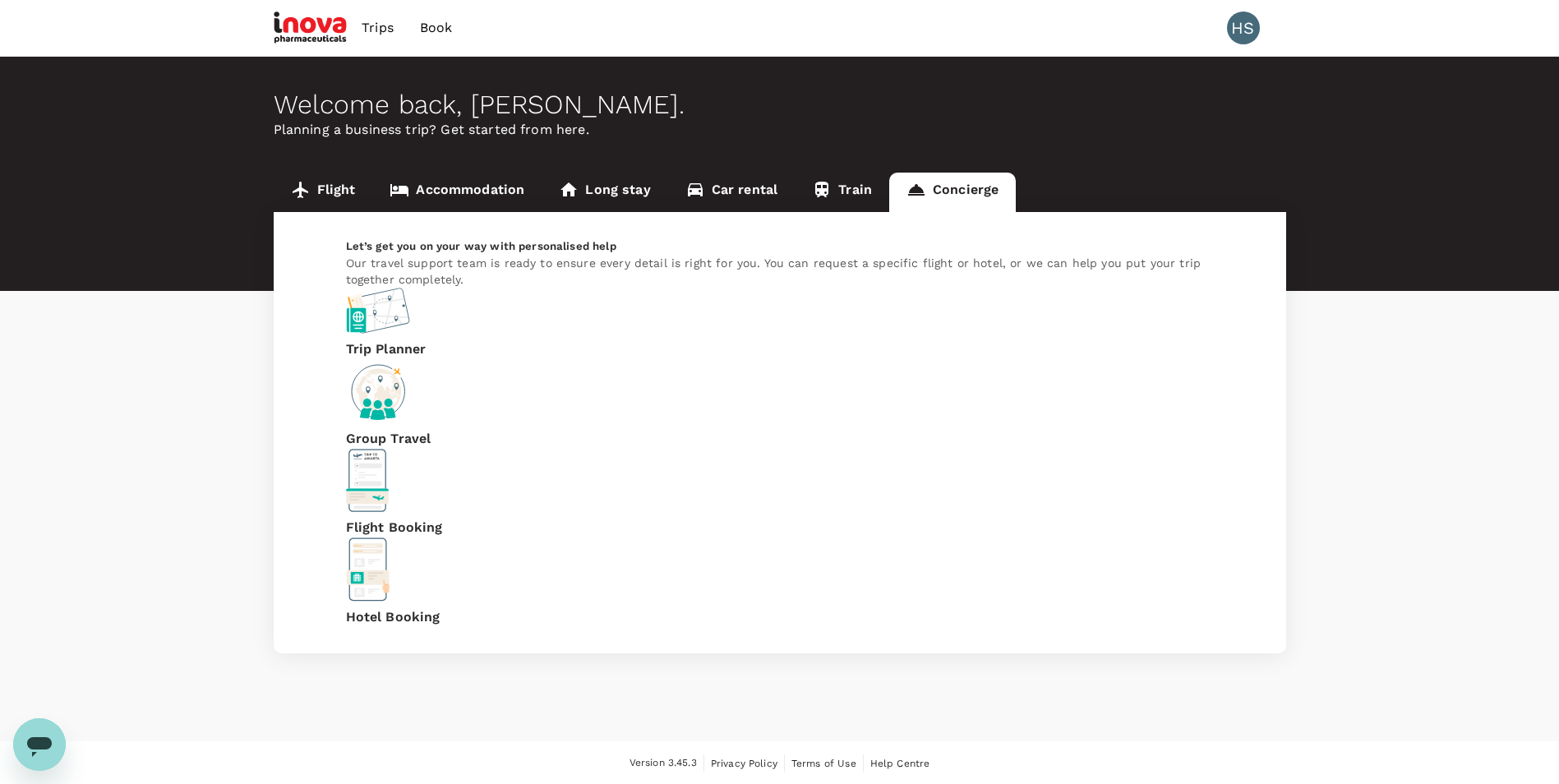 click on "Accommodation" at bounding box center (457, 192) 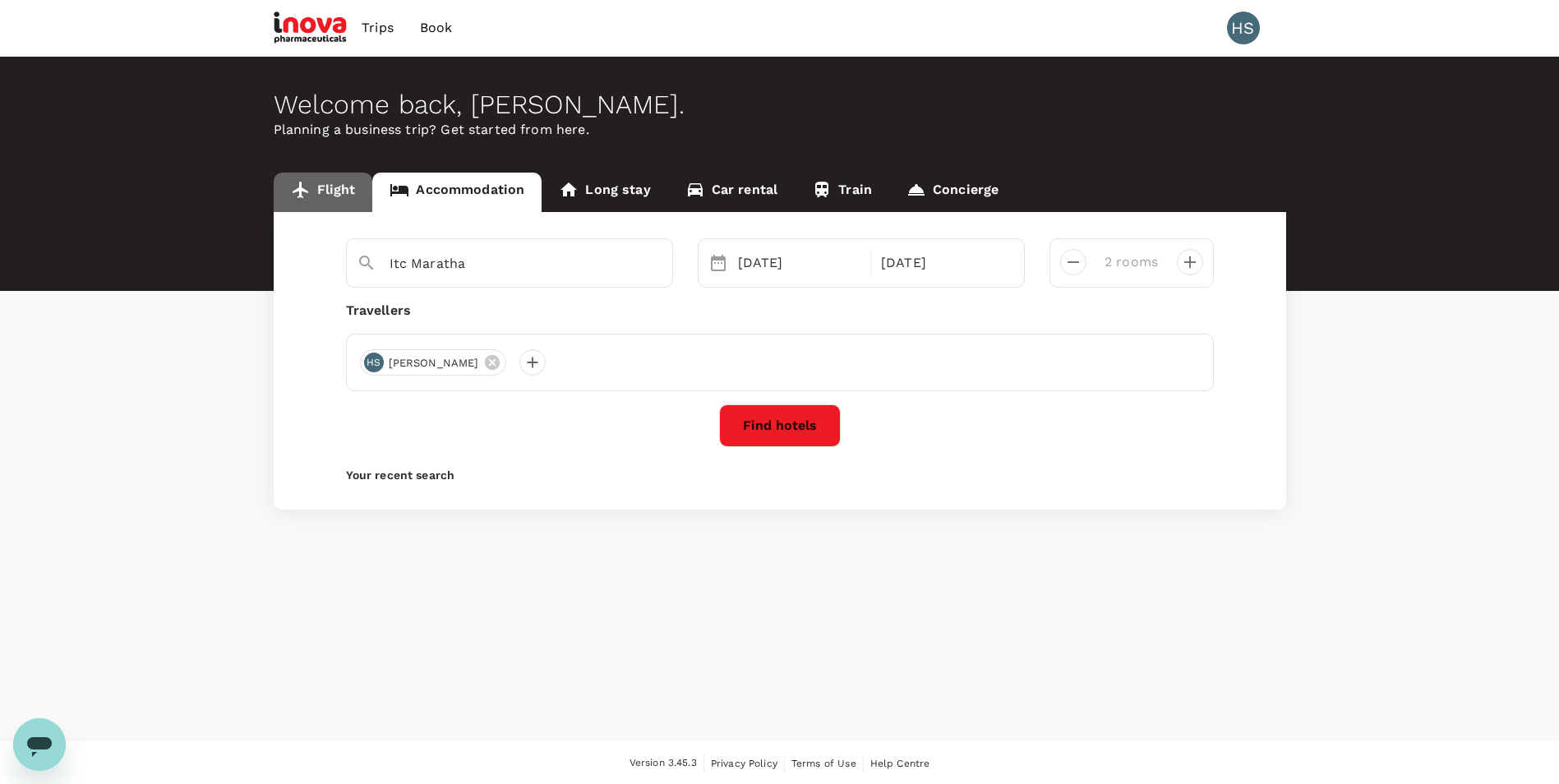 click on "Flight" at bounding box center (323, 192) 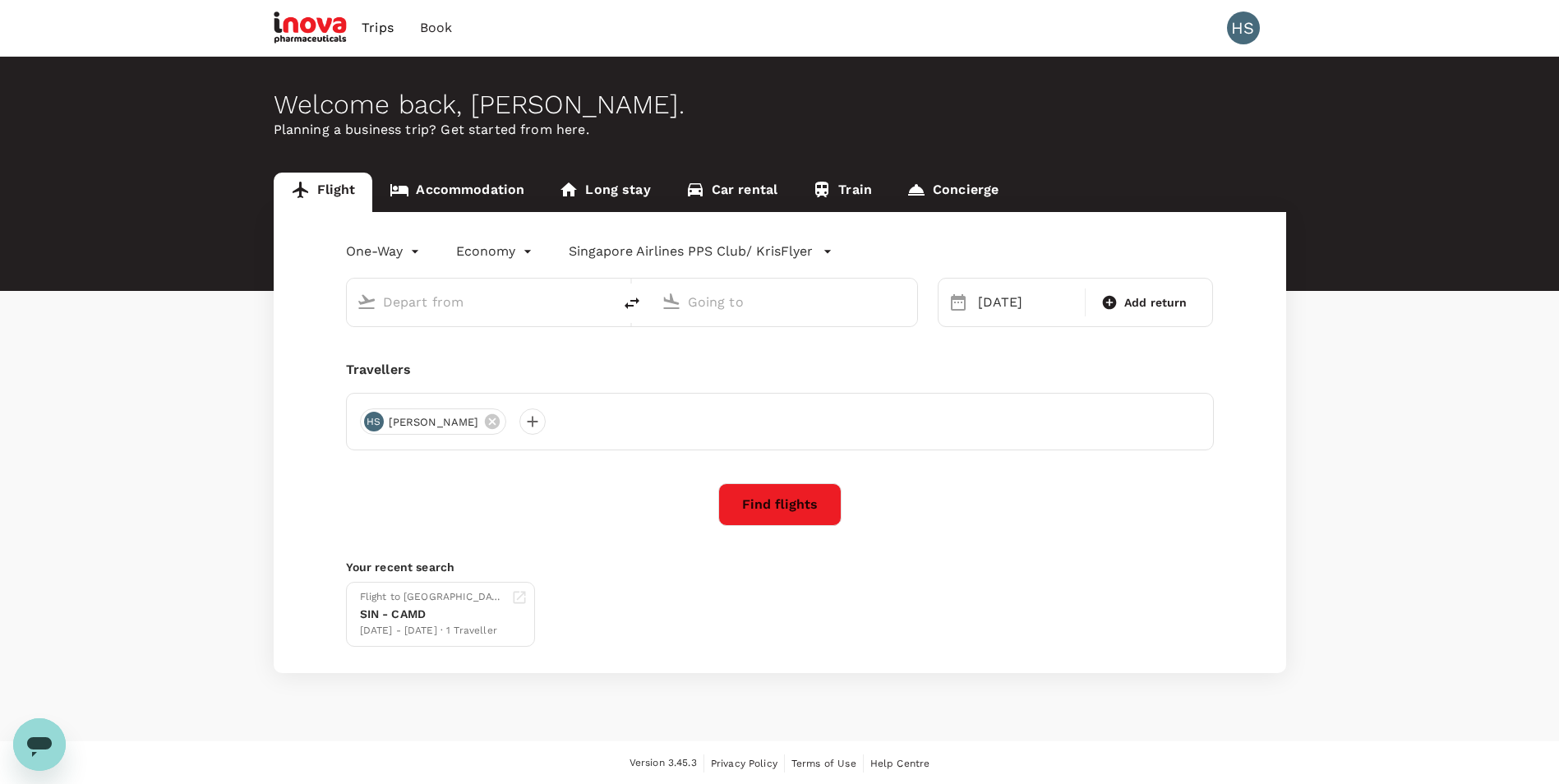 type on "Singapore Changi (SIN)" 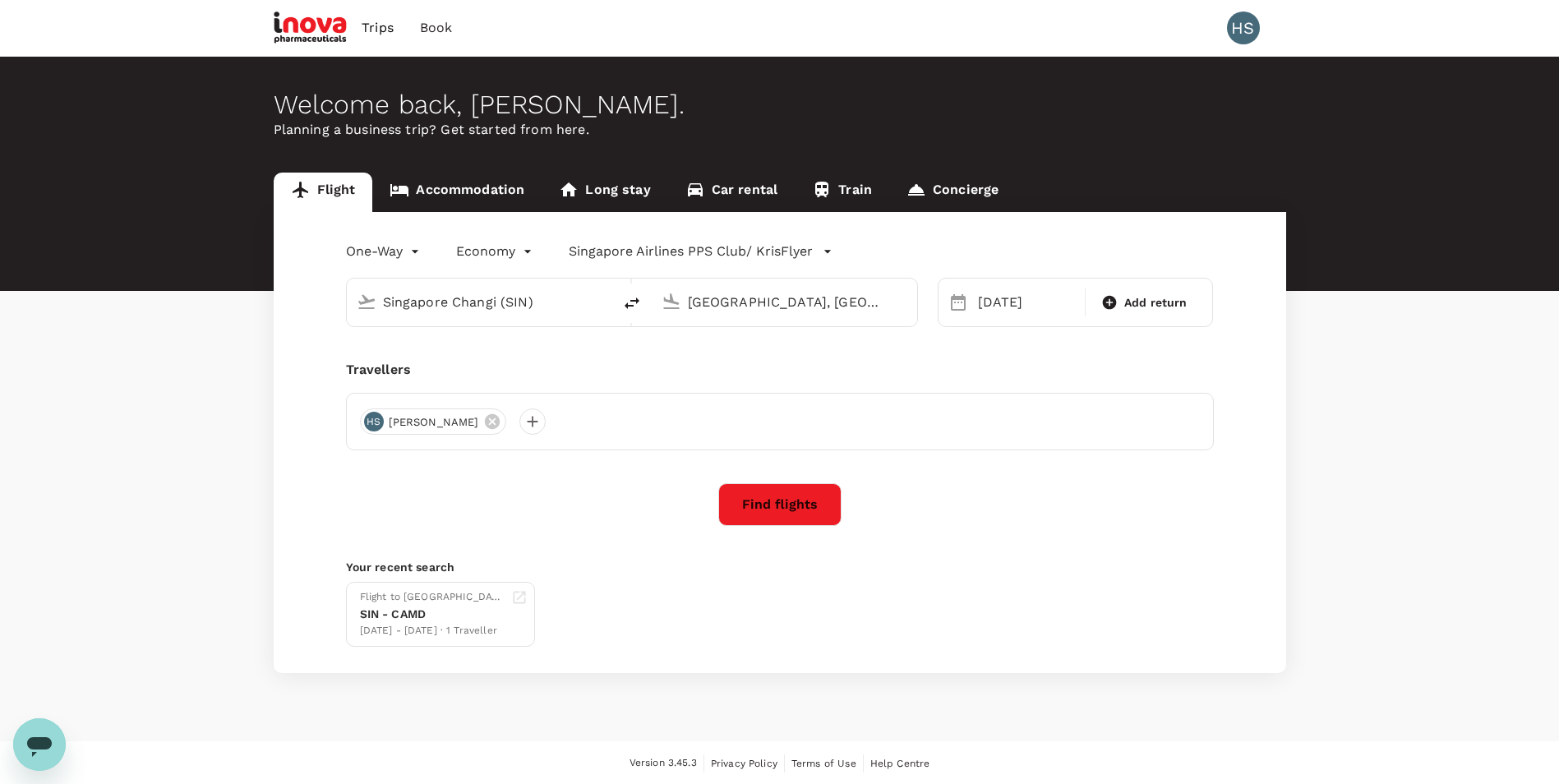 type 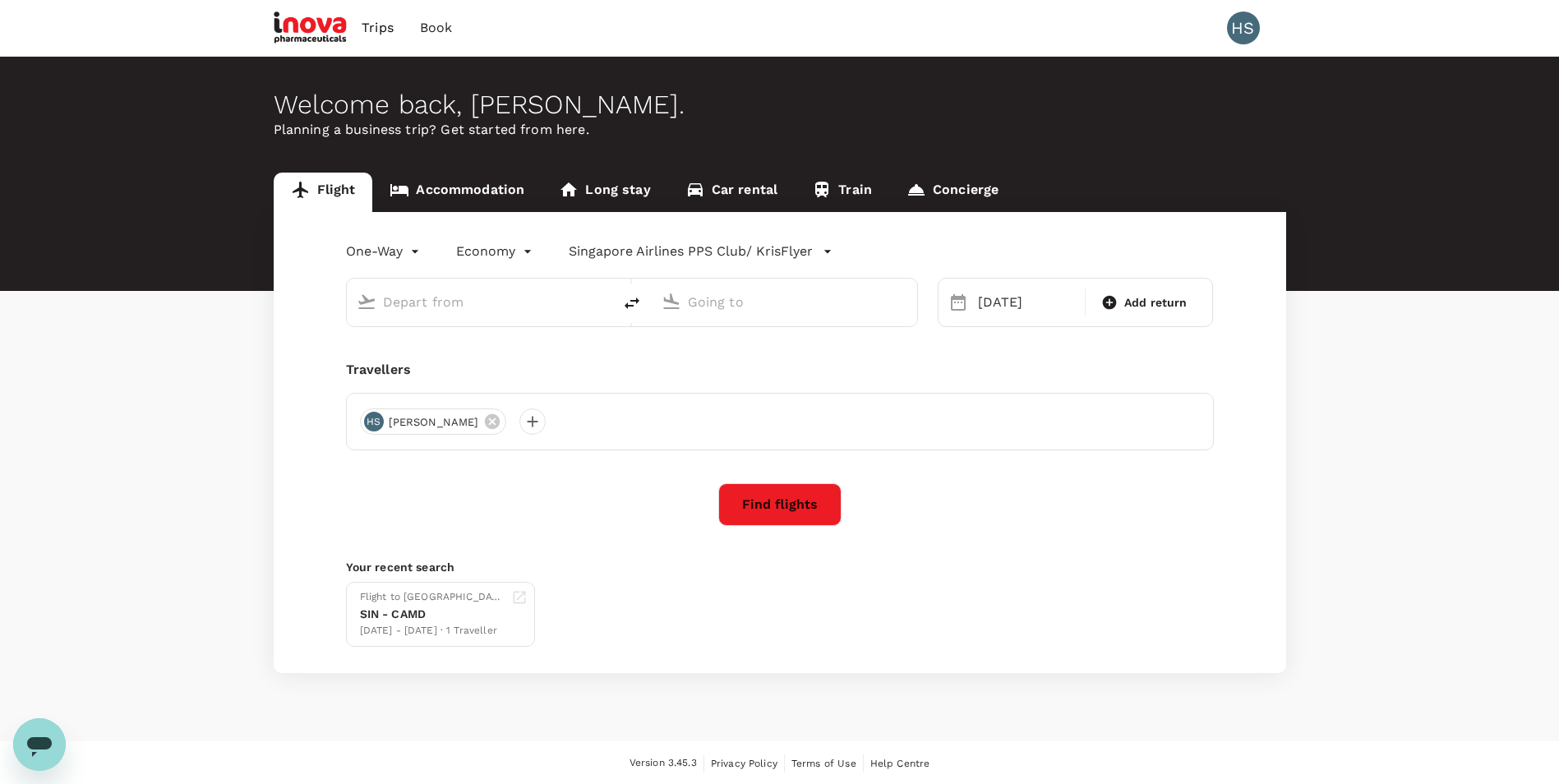 type on "Singapore Changi (SIN)" 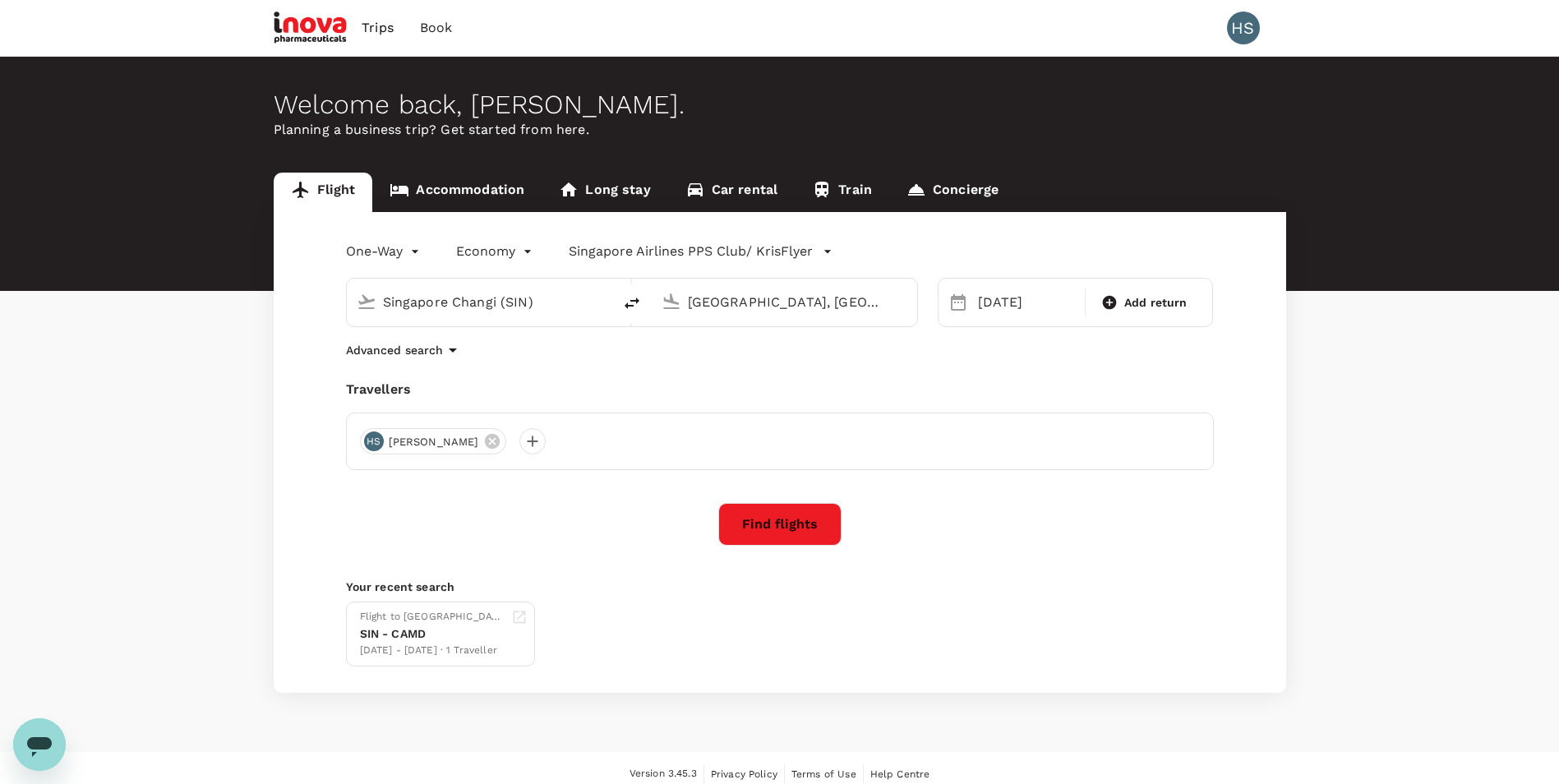 click on "Trips" at bounding box center (377, 28) 